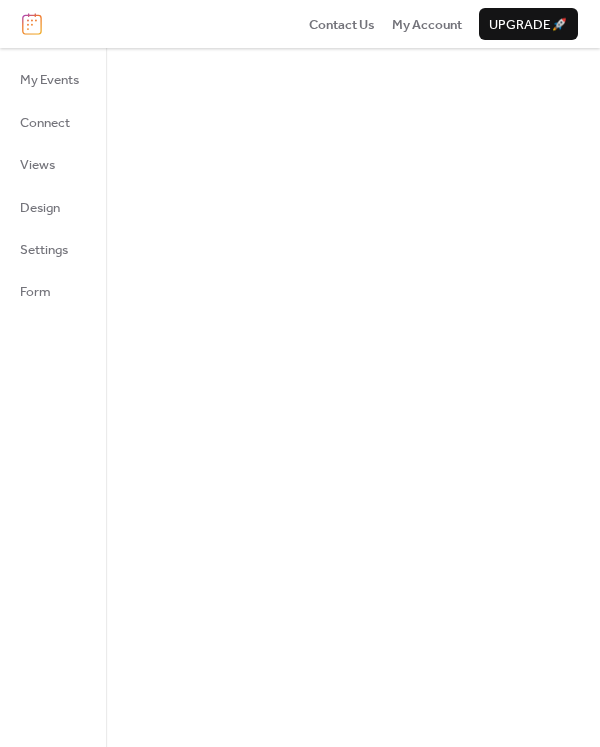 scroll, scrollTop: 0, scrollLeft: 0, axis: both 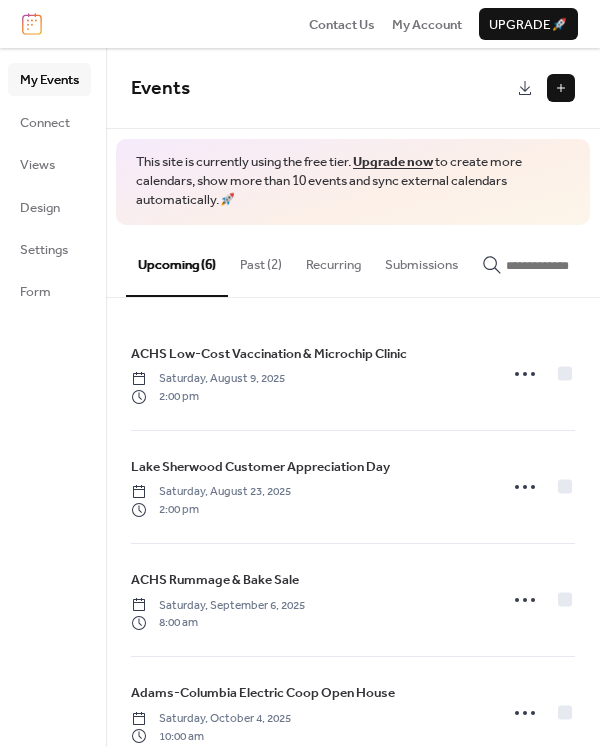 click at bounding box center [561, 88] 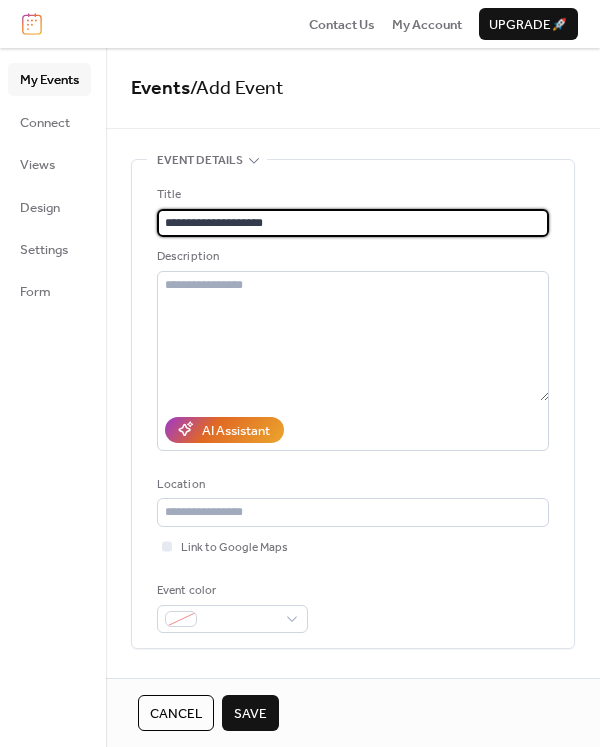 type on "**********" 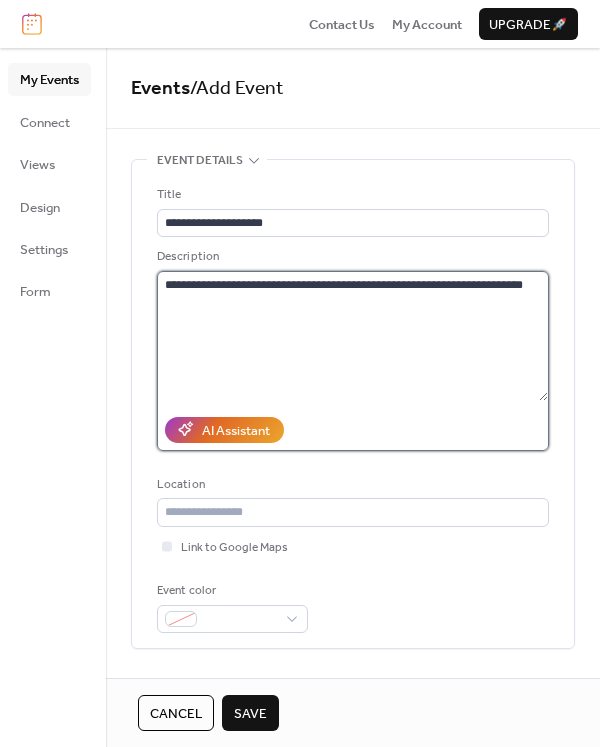click on "**********" at bounding box center (352, 336) 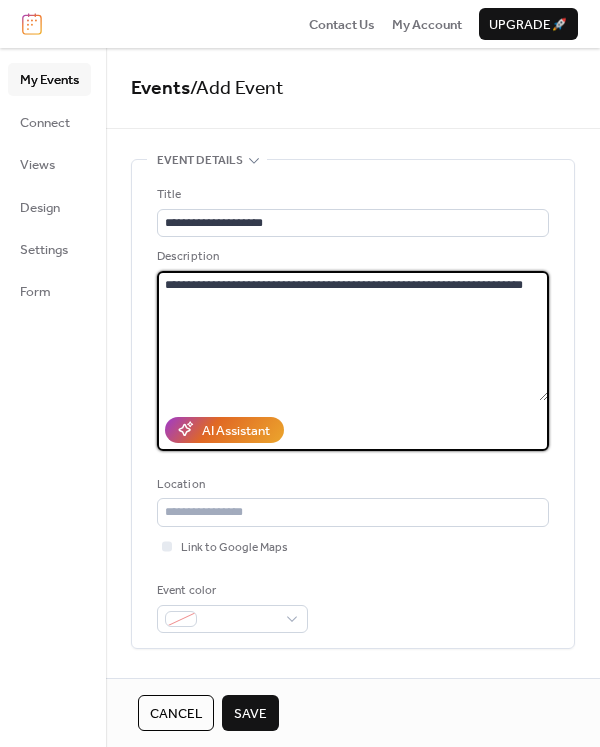 drag, startPoint x: 223, startPoint y: 320, endPoint x: 110, endPoint y: 279, distance: 120.20815 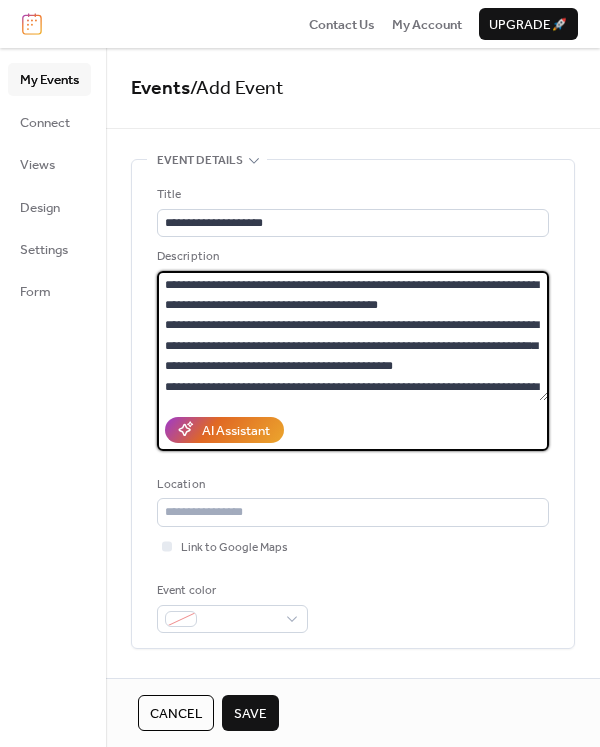 scroll, scrollTop: 79, scrollLeft: 0, axis: vertical 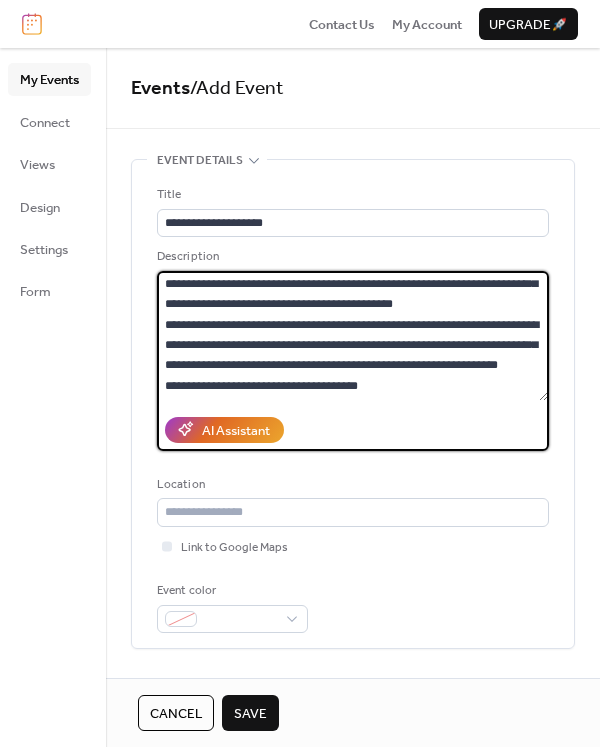 click on "**********" at bounding box center (352, 336) 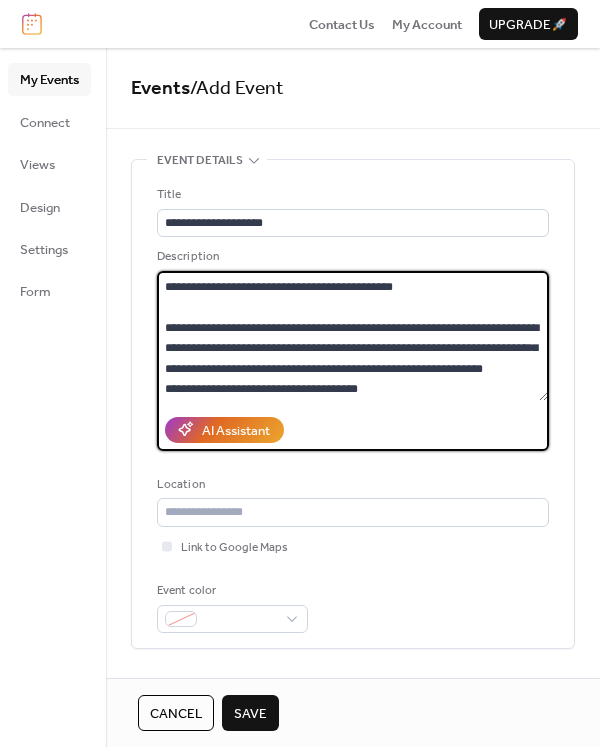 scroll, scrollTop: 0, scrollLeft: 0, axis: both 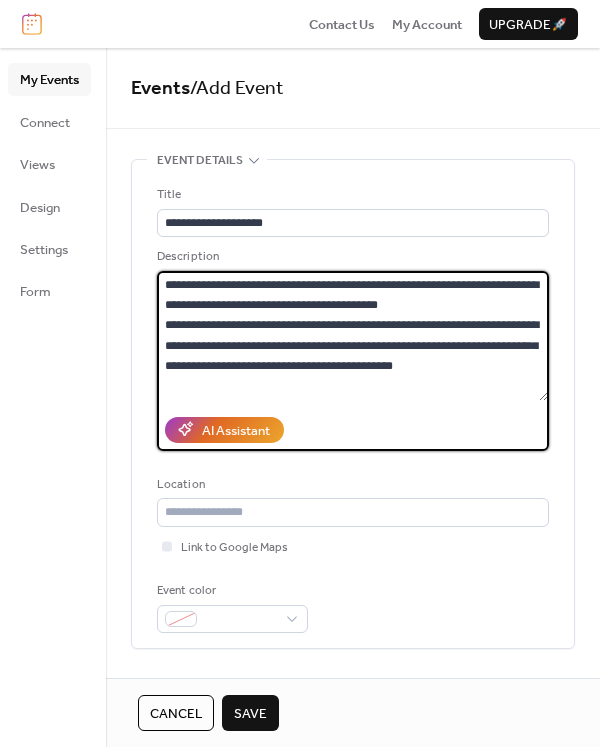 click on "**********" at bounding box center (352, 336) 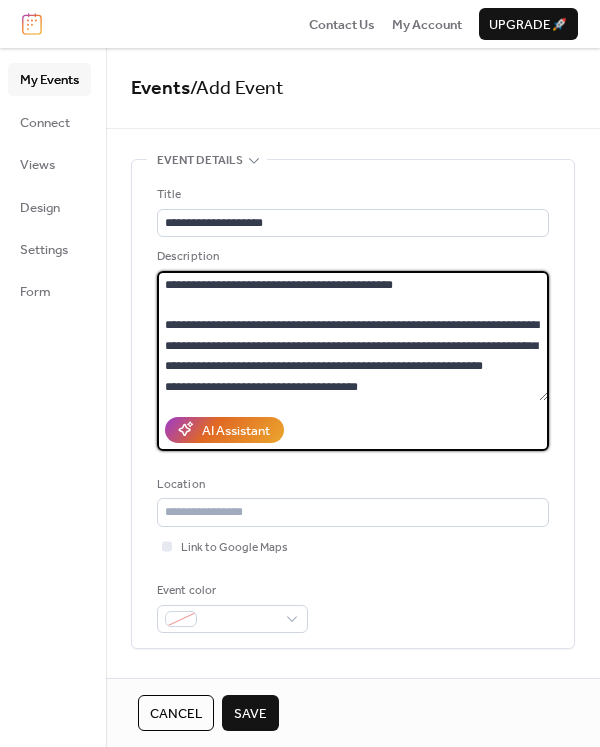 scroll, scrollTop: 122, scrollLeft: 0, axis: vertical 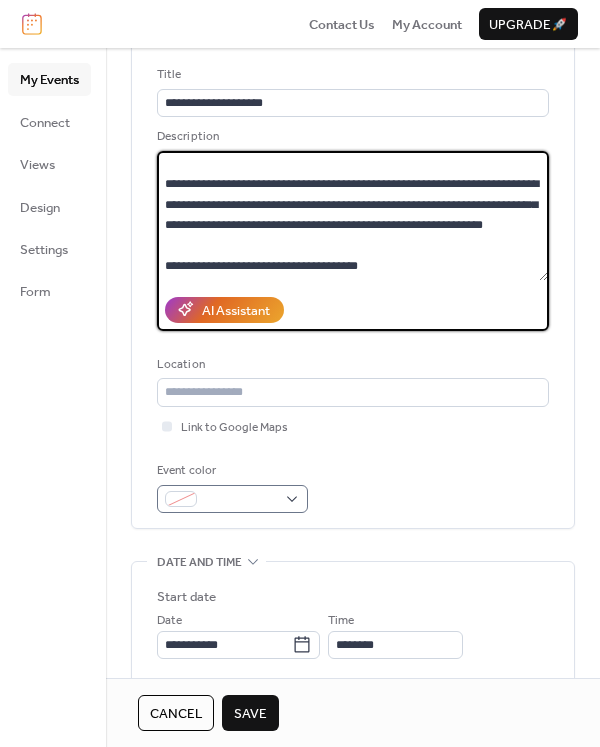 type on "**********" 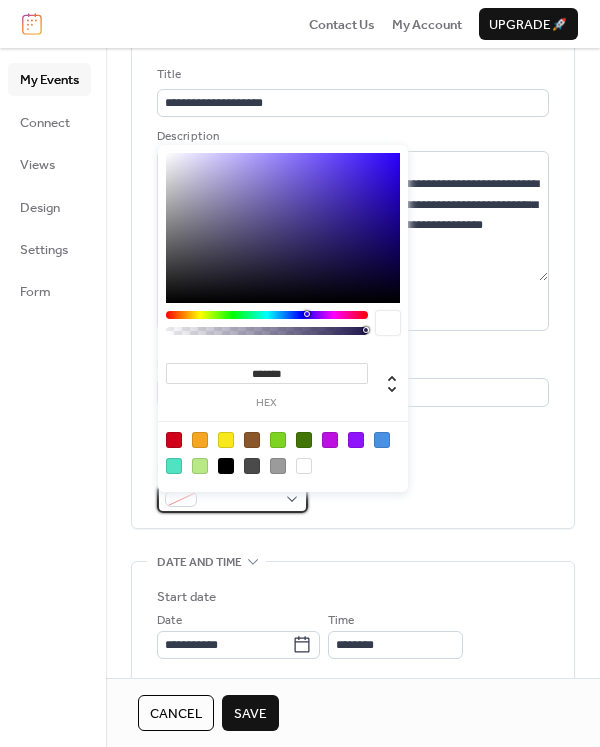 click at bounding box center (232, 499) 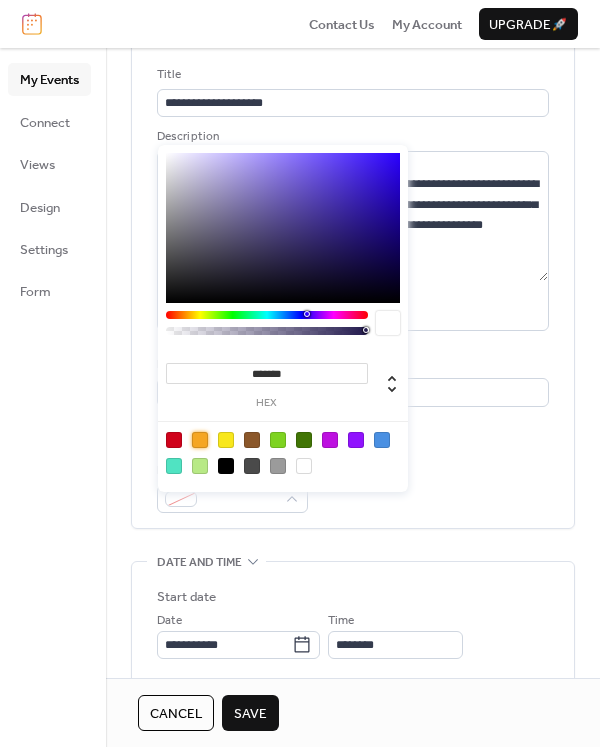 click at bounding box center [200, 440] 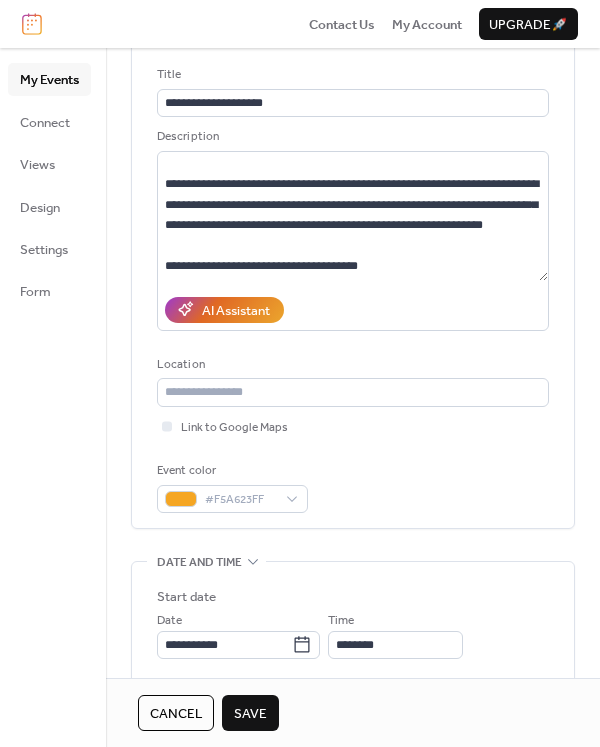 click on "Event color #F5A623FF" at bounding box center [353, 487] 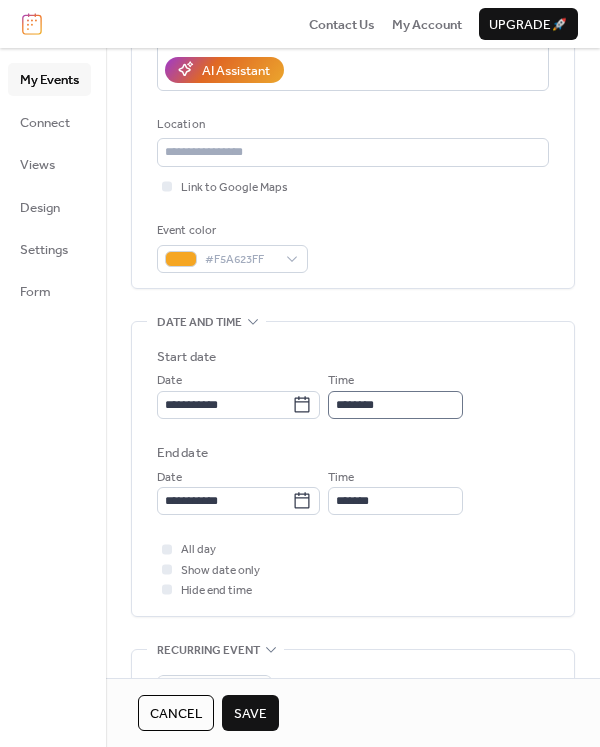 scroll, scrollTop: 420, scrollLeft: 0, axis: vertical 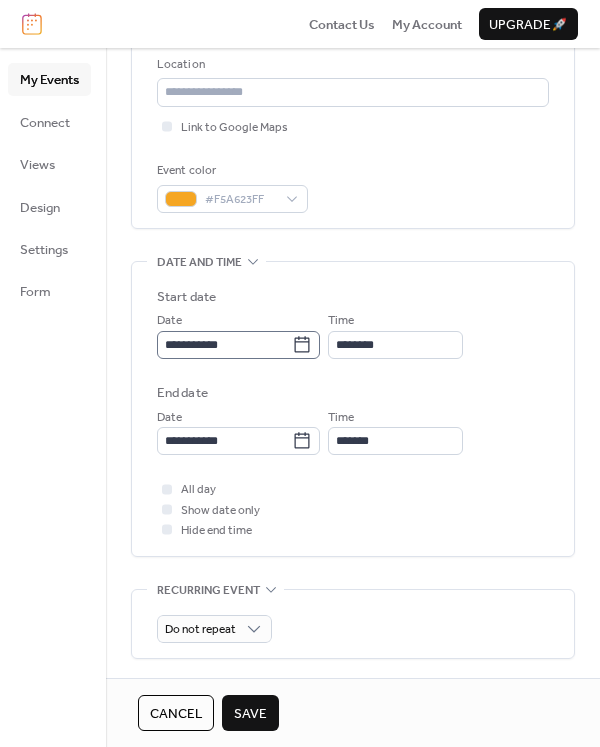 click 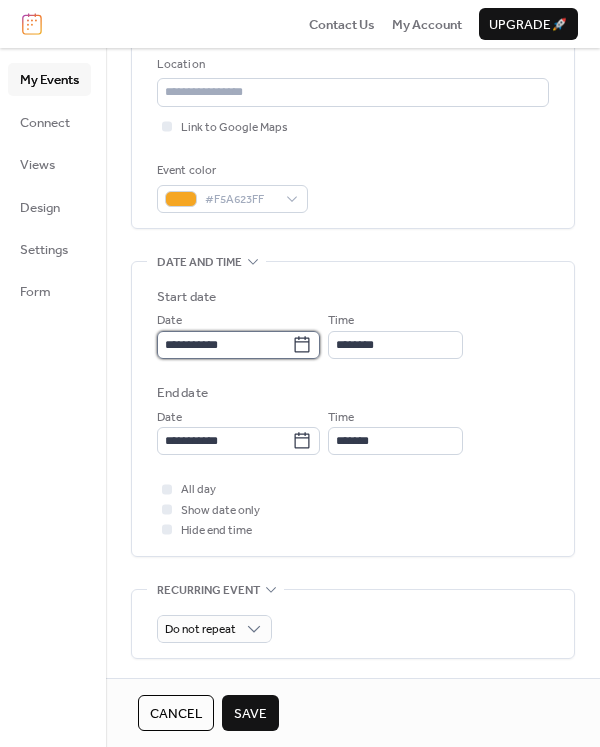 click on "**********" at bounding box center [224, 345] 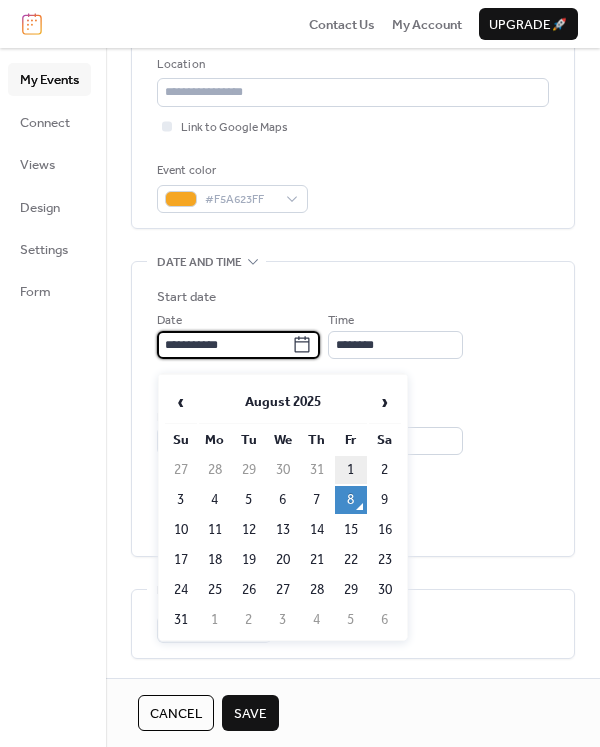 click on "1" at bounding box center [351, 470] 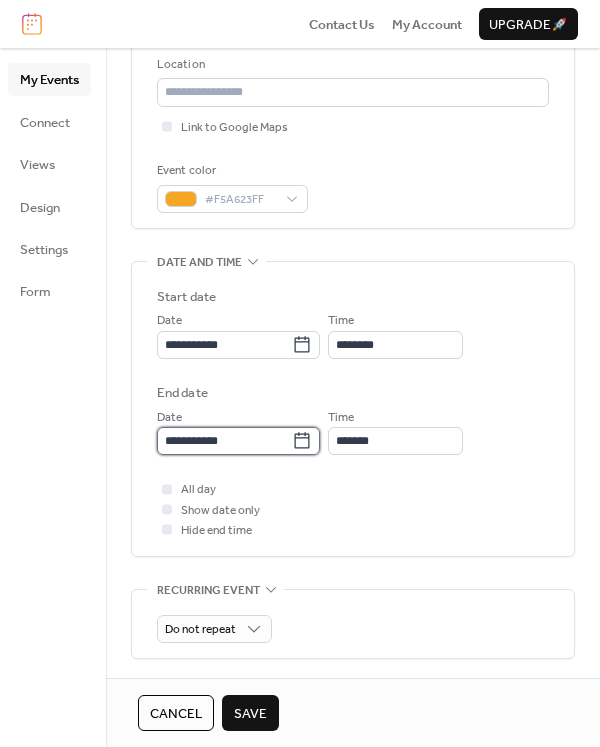 click on "**********" at bounding box center [224, 441] 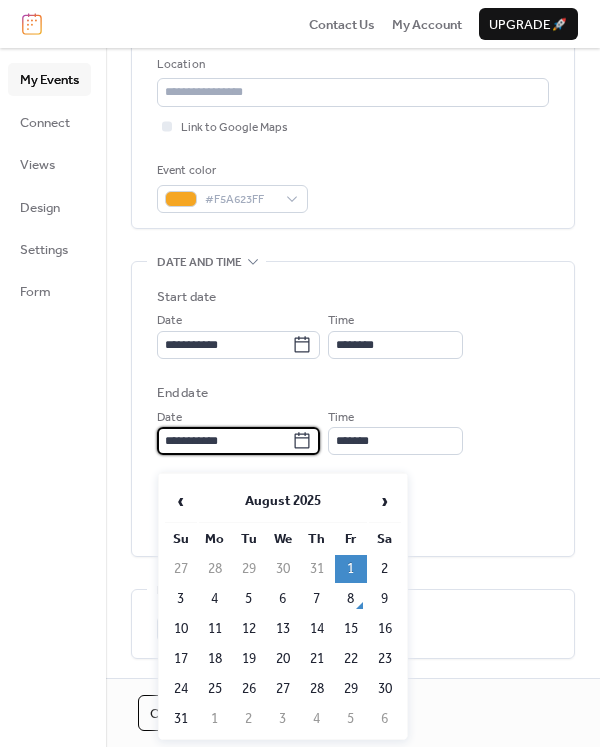 click on "31" at bounding box center [181, 719] 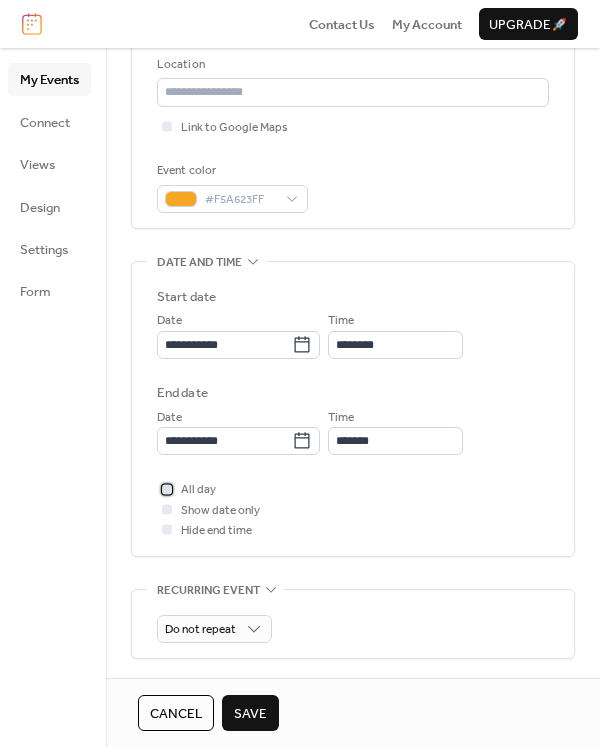 click at bounding box center (167, 489) 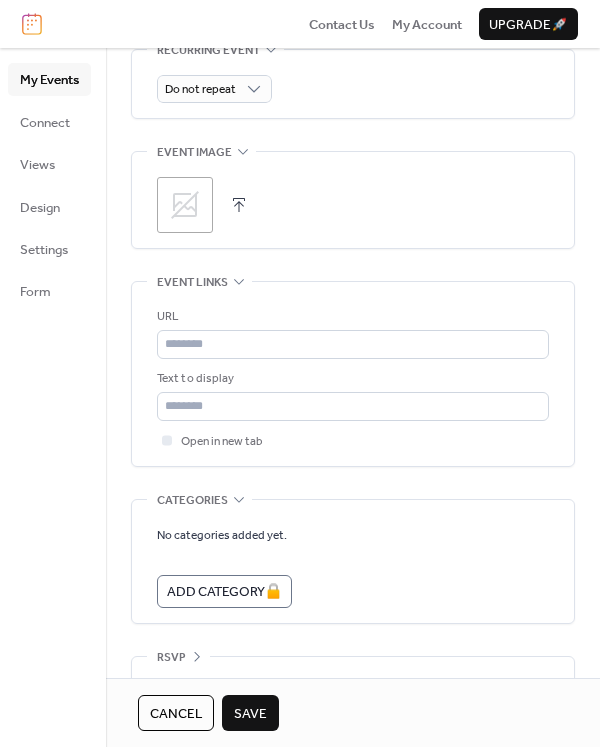 scroll, scrollTop: 1017, scrollLeft: 0, axis: vertical 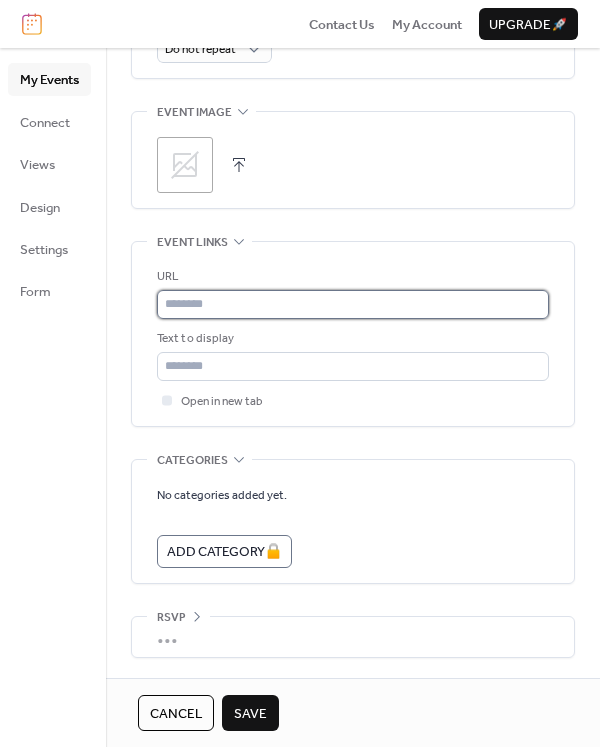 click at bounding box center (353, 304) 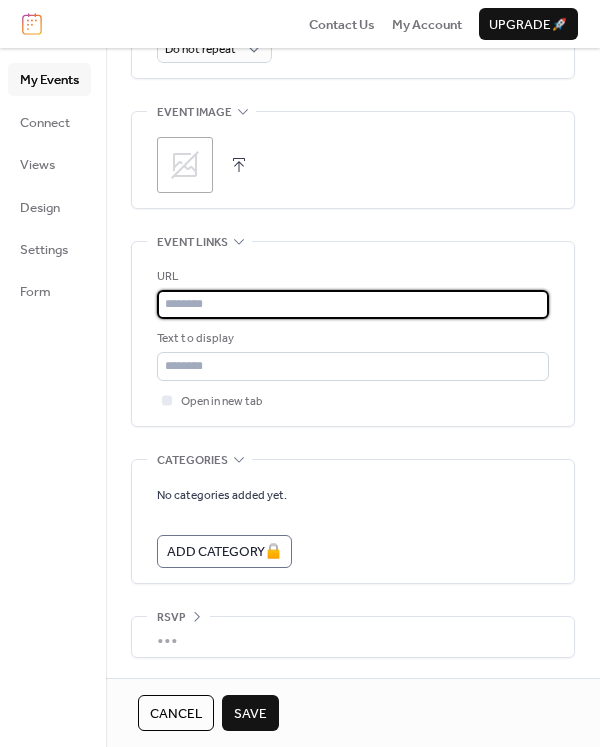 paste on "**********" 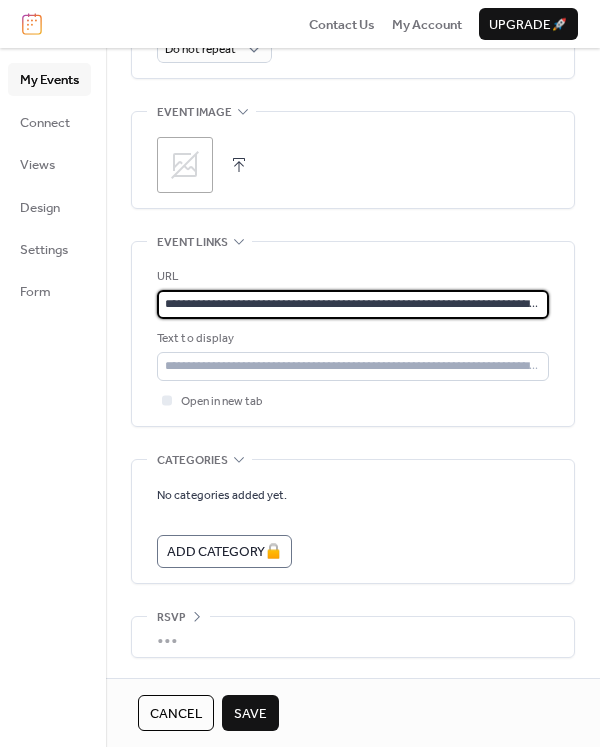 scroll, scrollTop: 0, scrollLeft: 1201, axis: horizontal 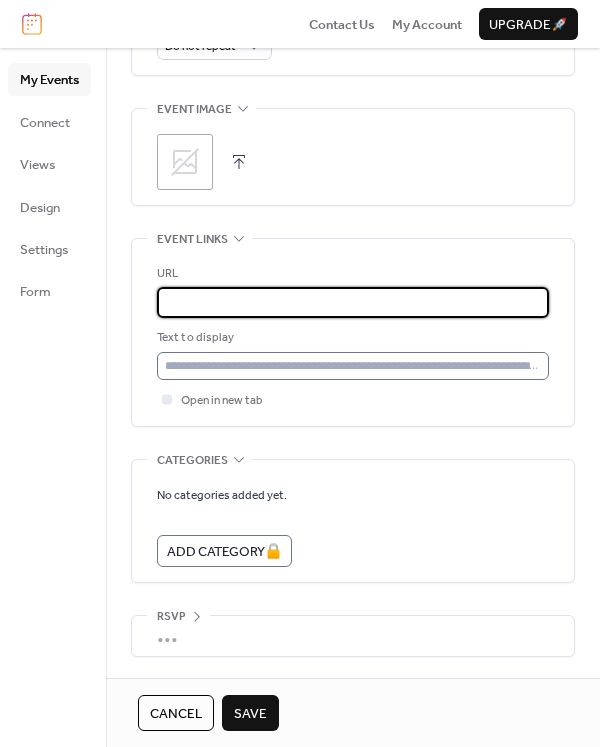 type on "**********" 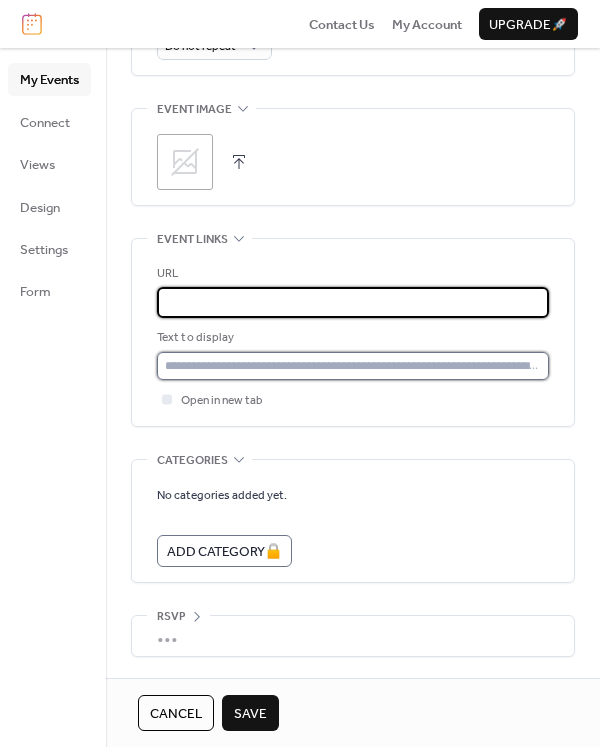 click at bounding box center (353, 366) 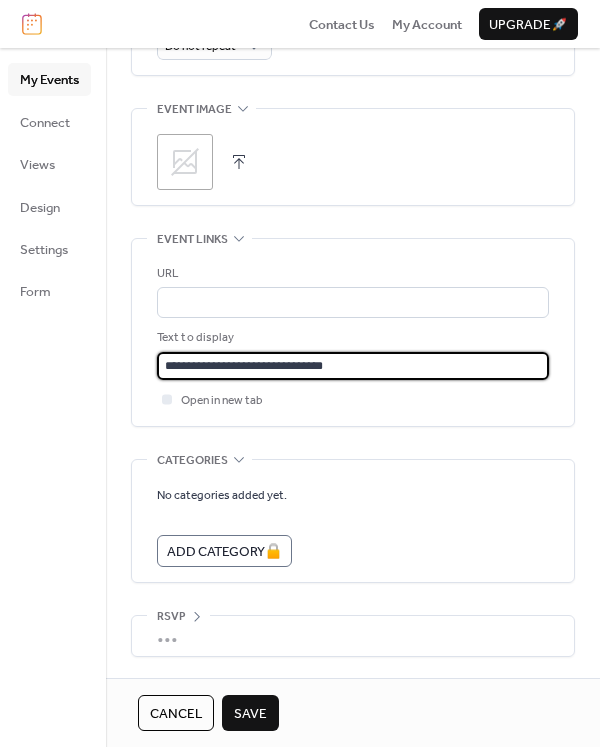 drag, startPoint x: 238, startPoint y: 371, endPoint x: 429, endPoint y: 370, distance: 191.00262 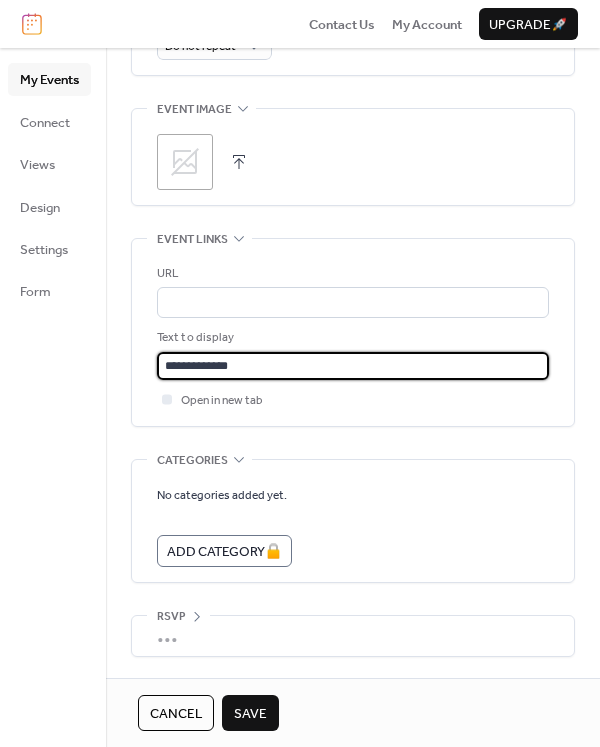 type on "**********" 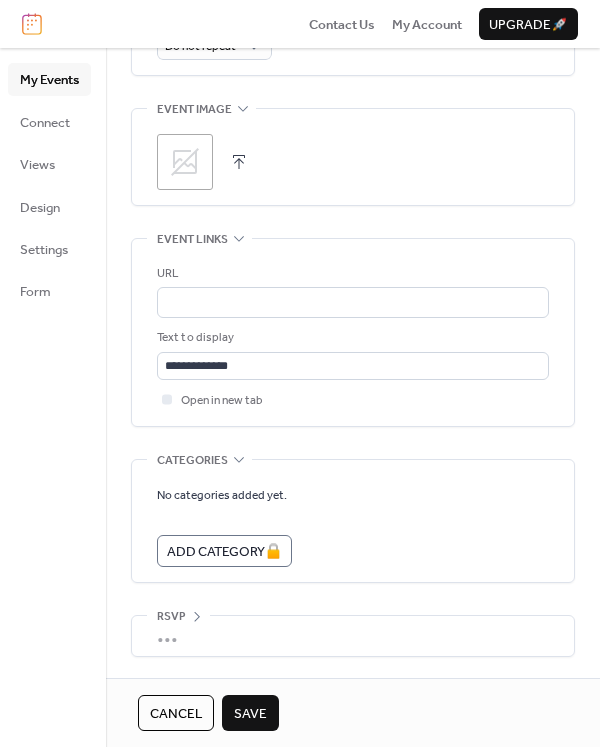 click on "Save" at bounding box center (250, 714) 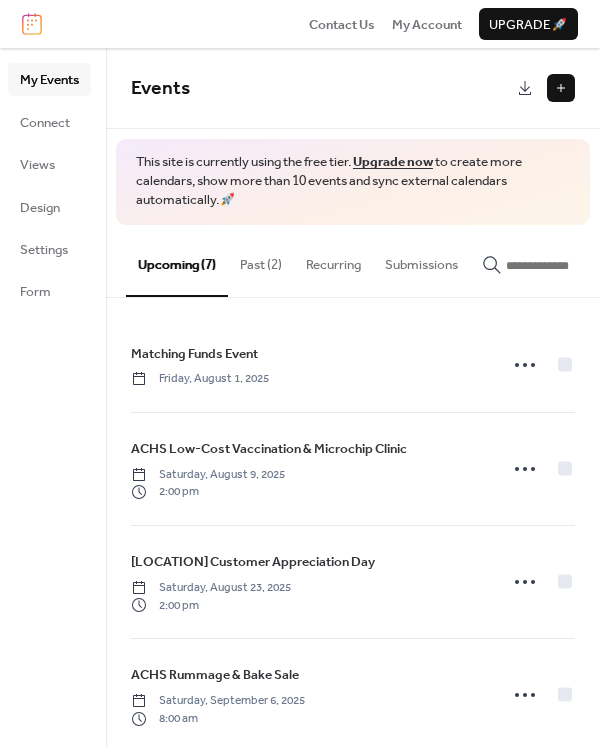 scroll, scrollTop: 0, scrollLeft: 0, axis: both 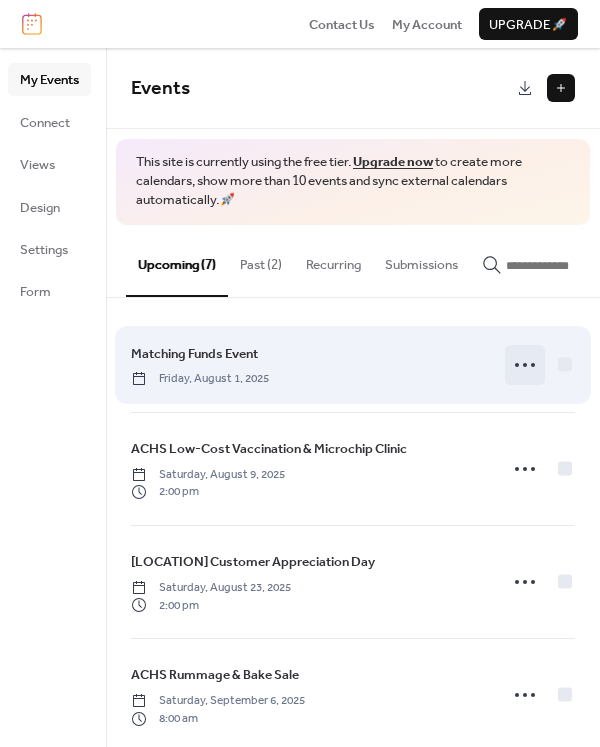 click 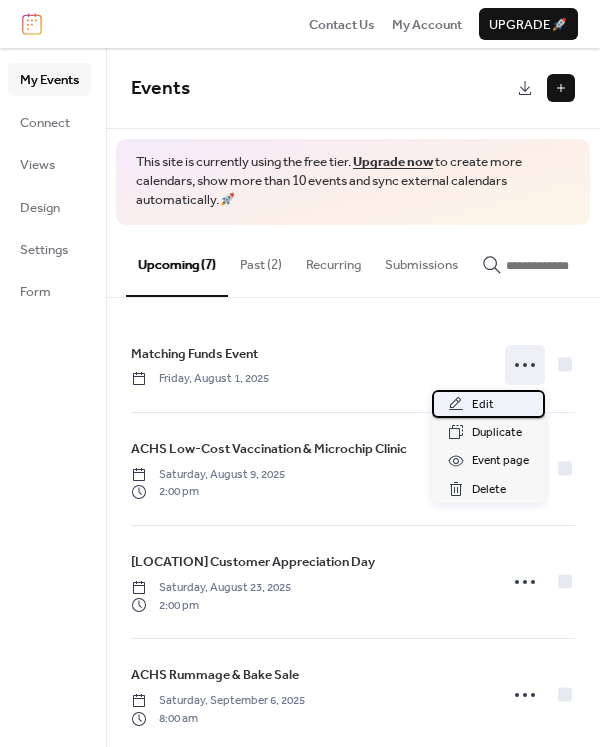 click on "Edit" at bounding box center (483, 405) 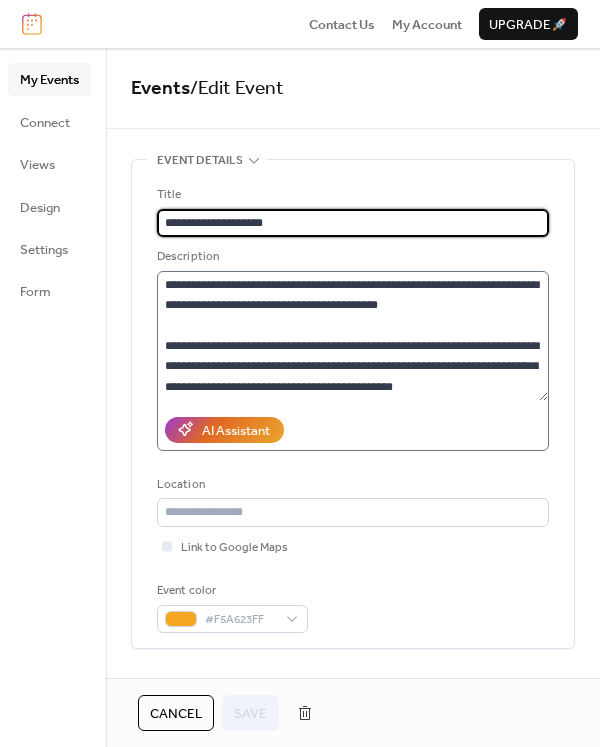 scroll, scrollTop: 142, scrollLeft: 0, axis: vertical 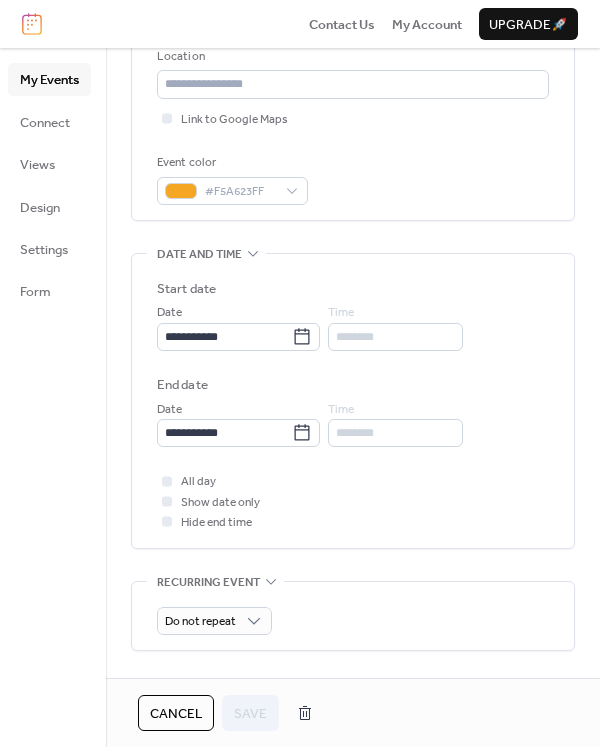 click at bounding box center [167, 522] 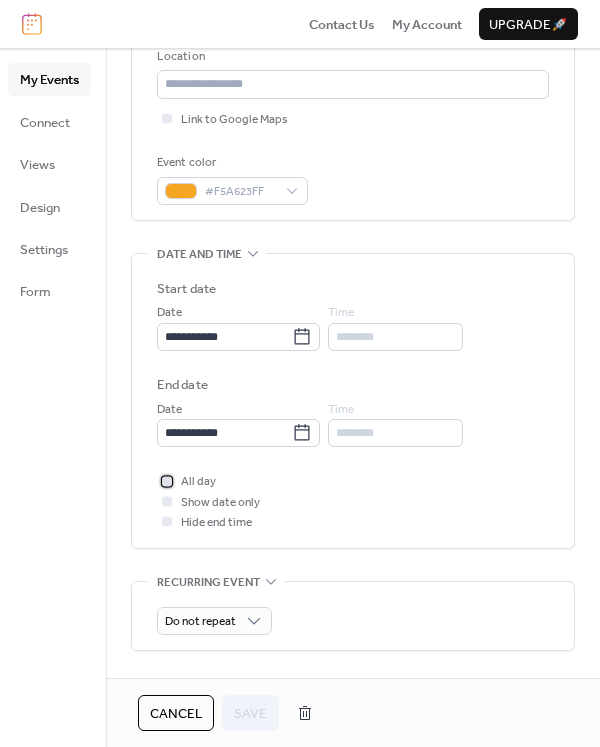 click 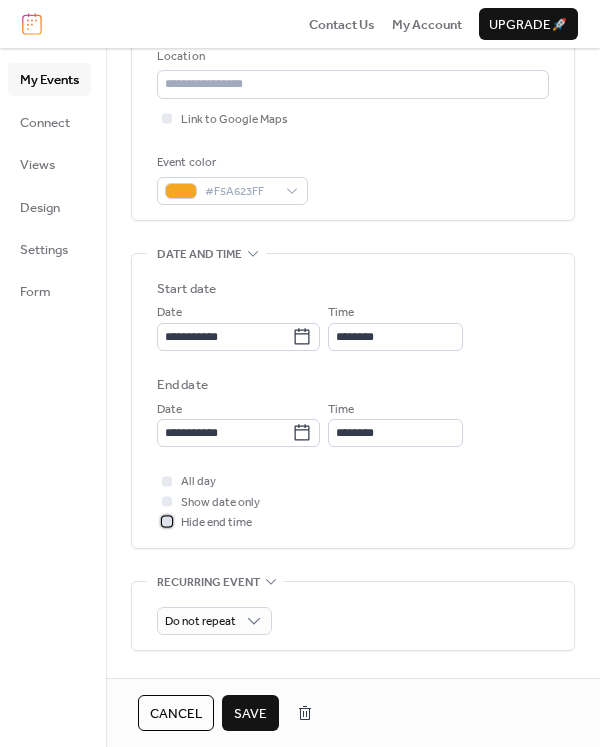 click at bounding box center [167, 522] 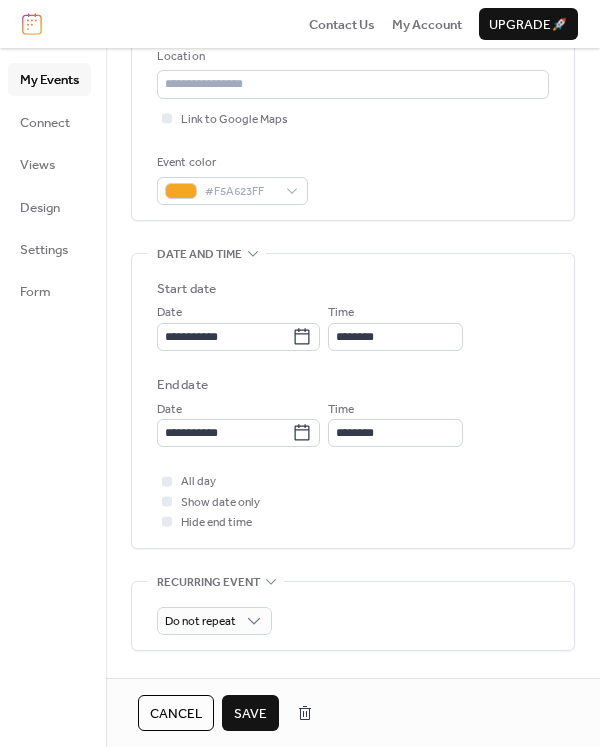 click on "Save" at bounding box center [250, 714] 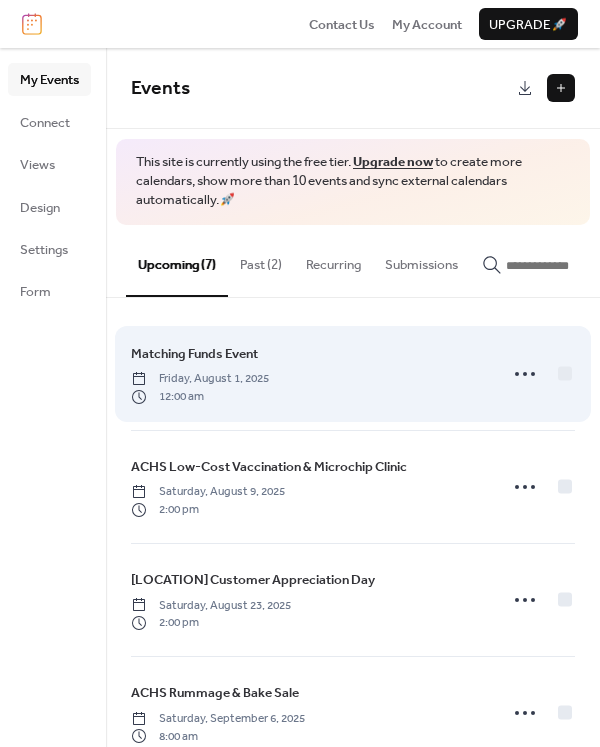 click on "Matching Funds Event [DAY], [MONTH] 1, [YEAR] 12:00 am" at bounding box center [308, 374] 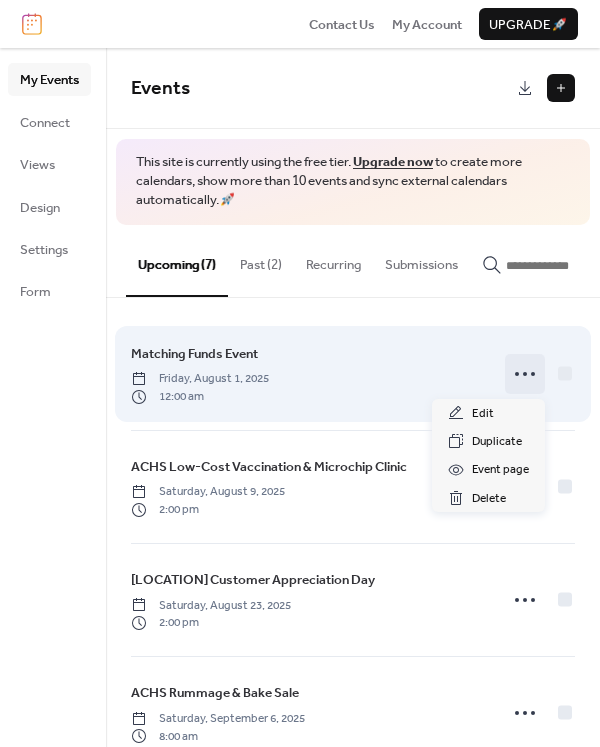 click 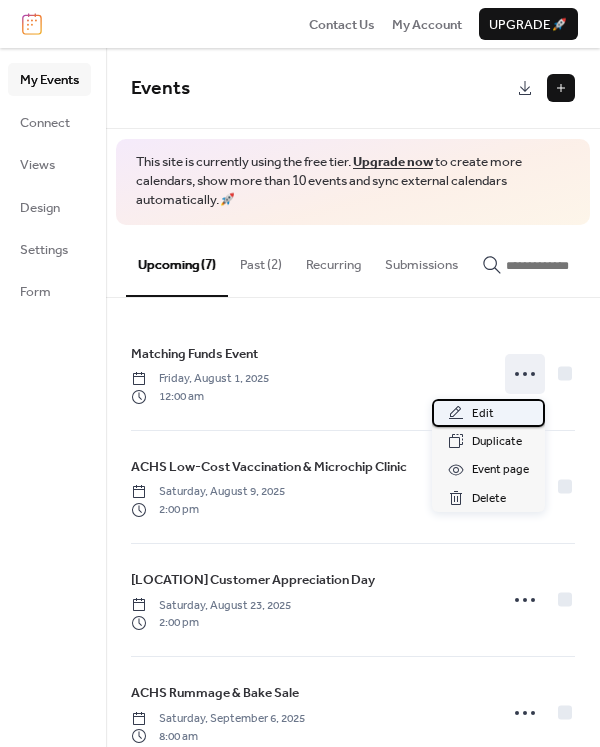 click on "Edit" at bounding box center [488, 413] 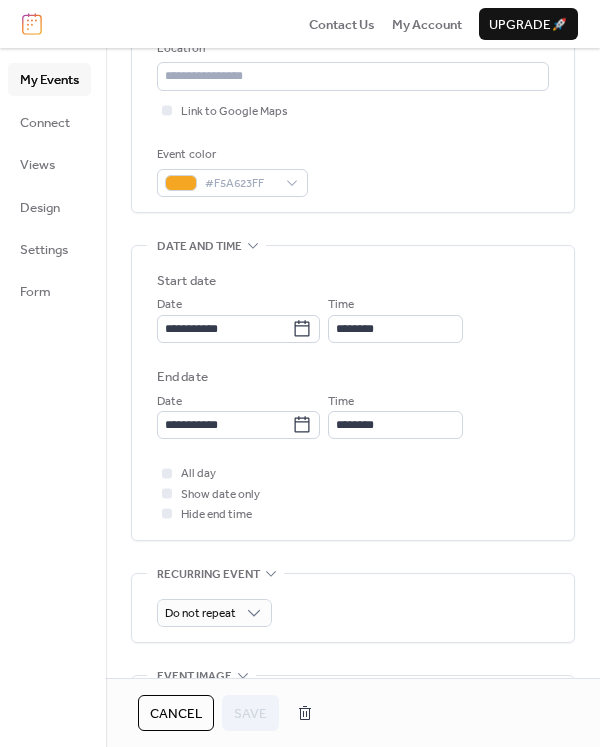 scroll, scrollTop: 496, scrollLeft: 0, axis: vertical 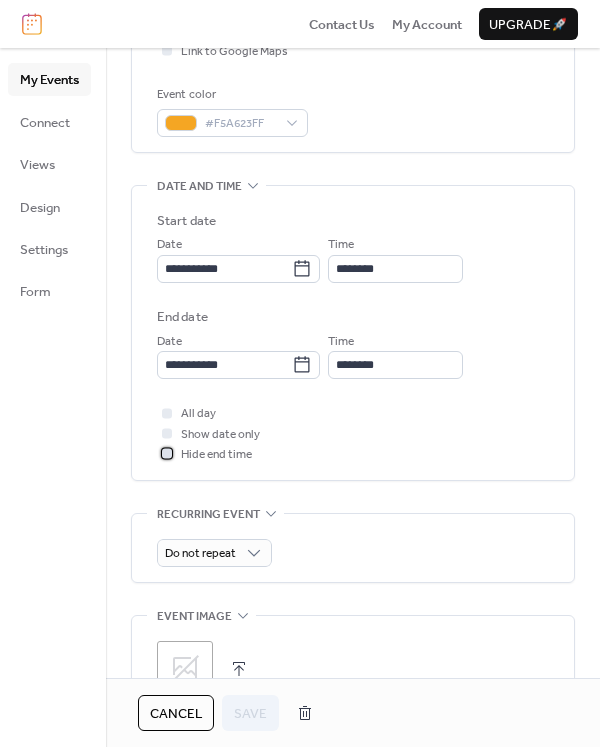 click 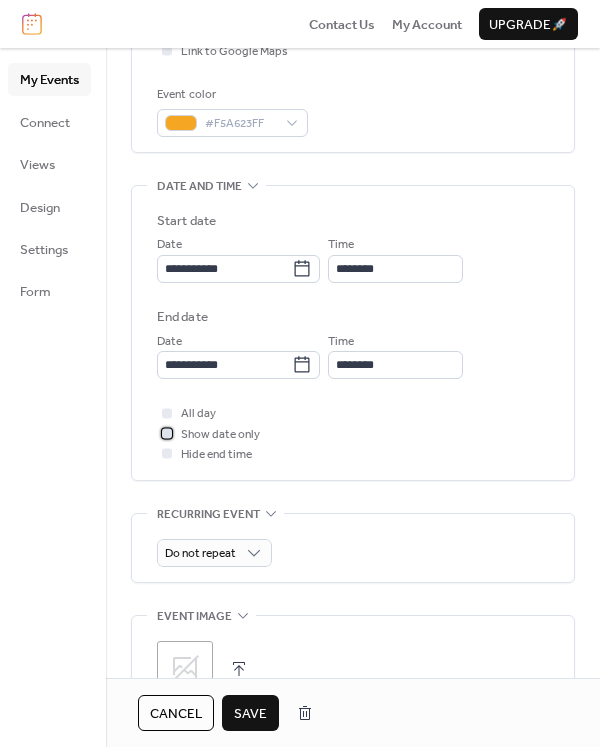 click at bounding box center (167, 433) 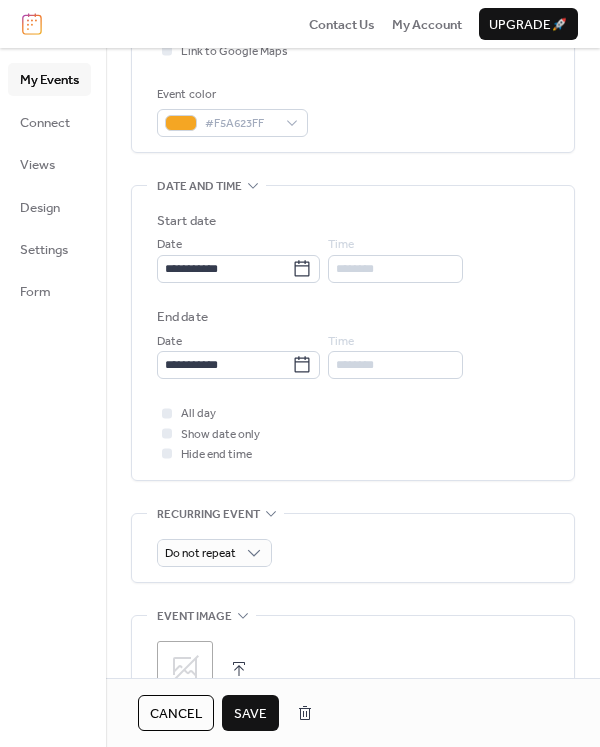 click at bounding box center [167, 413] 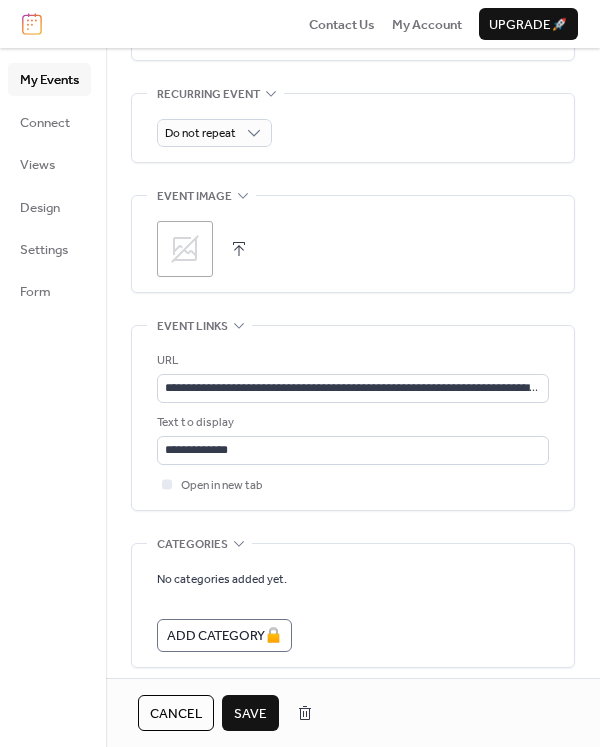 scroll, scrollTop: 1017, scrollLeft: 0, axis: vertical 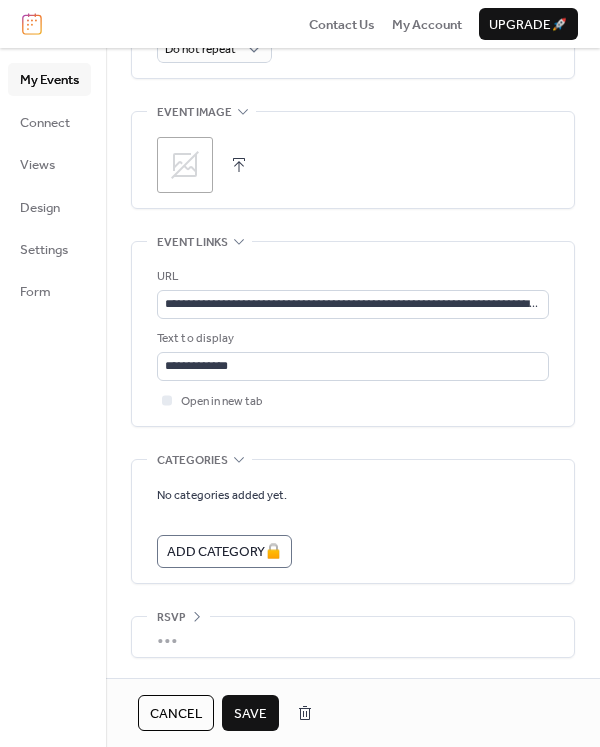 click on "Save" at bounding box center [250, 714] 